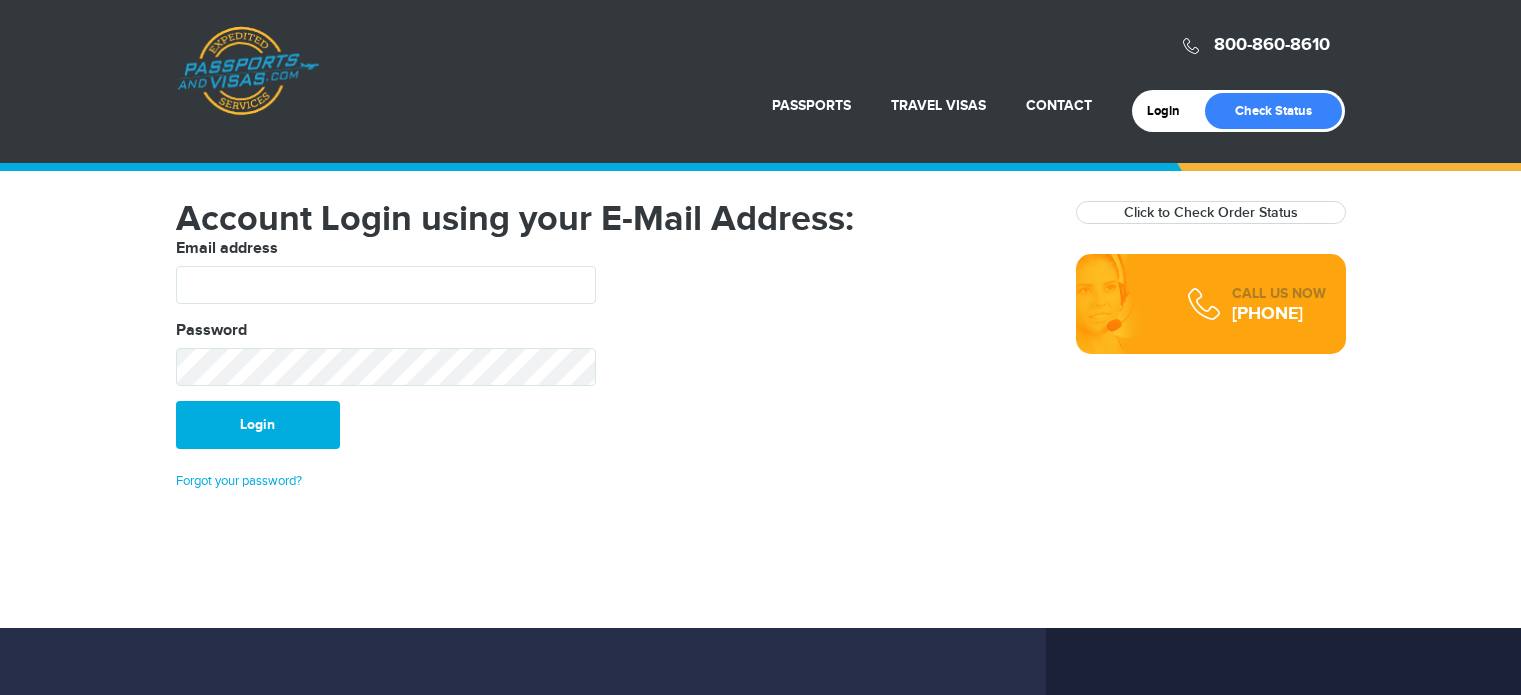 scroll, scrollTop: 0, scrollLeft: 0, axis: both 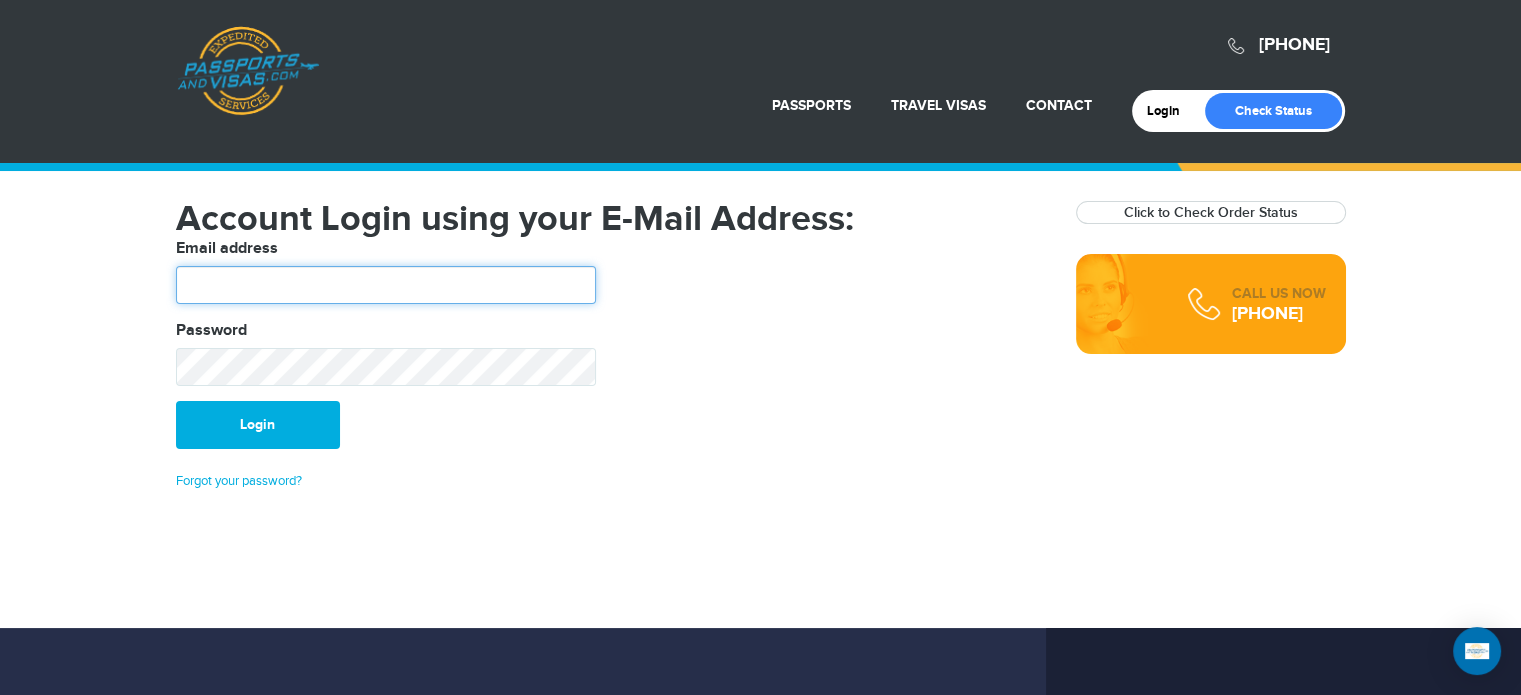 type on "**********" 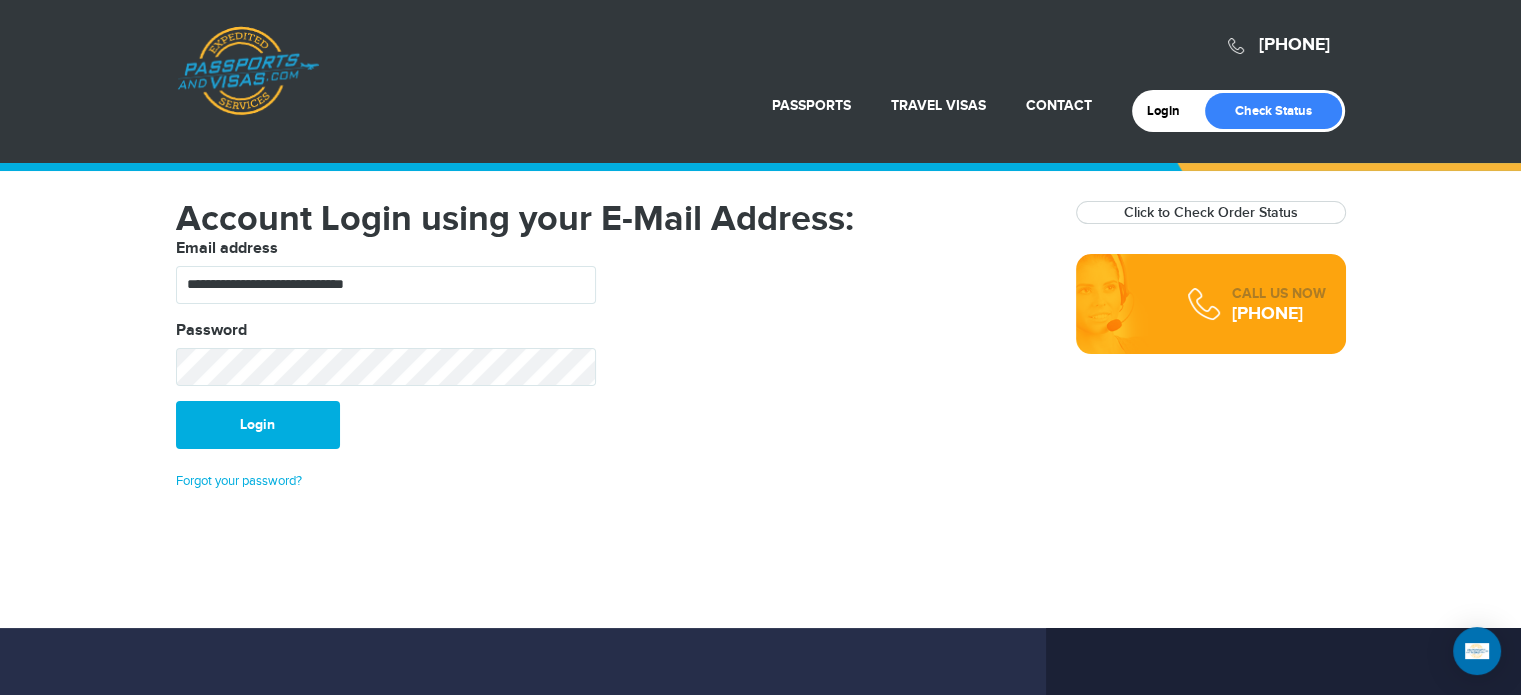 click on "720-790-5143
Passports & Visas.com" at bounding box center [761, 50] 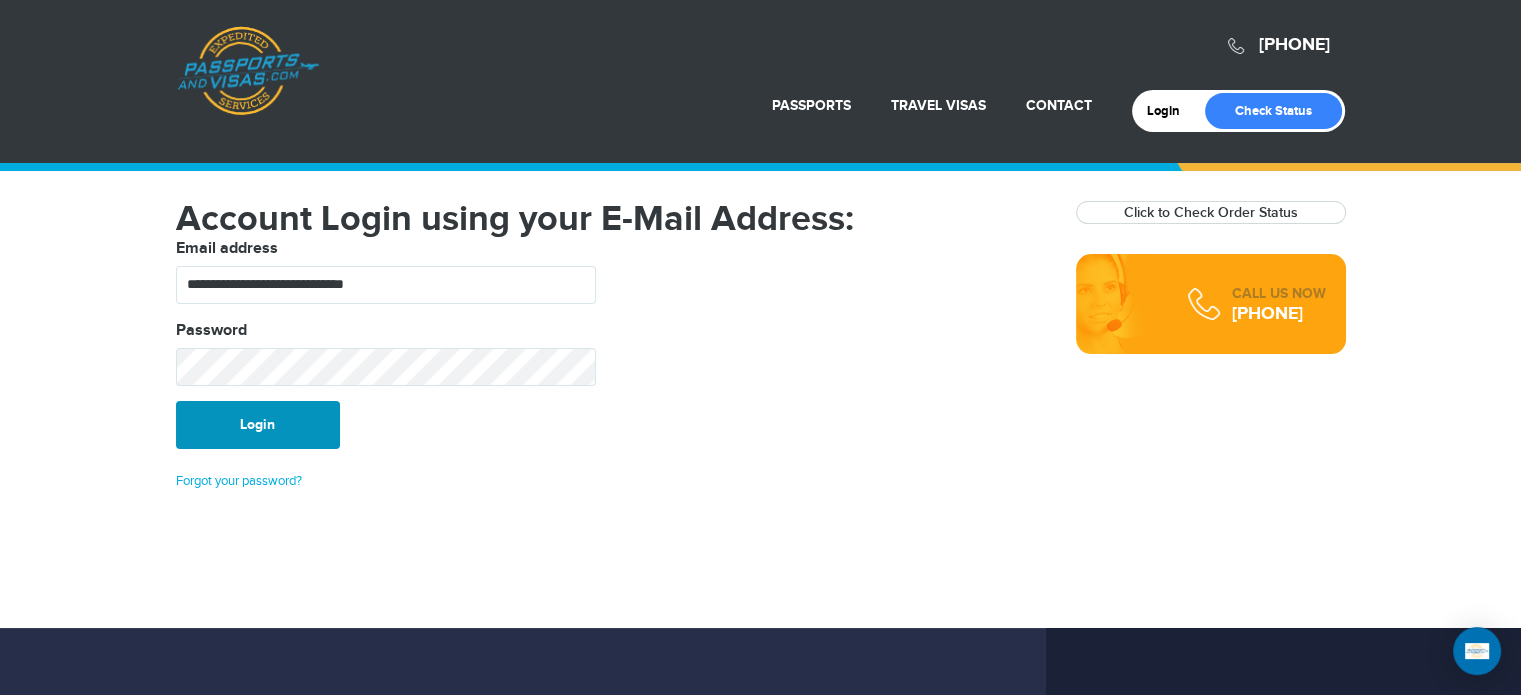 click on "Login" at bounding box center (258, 425) 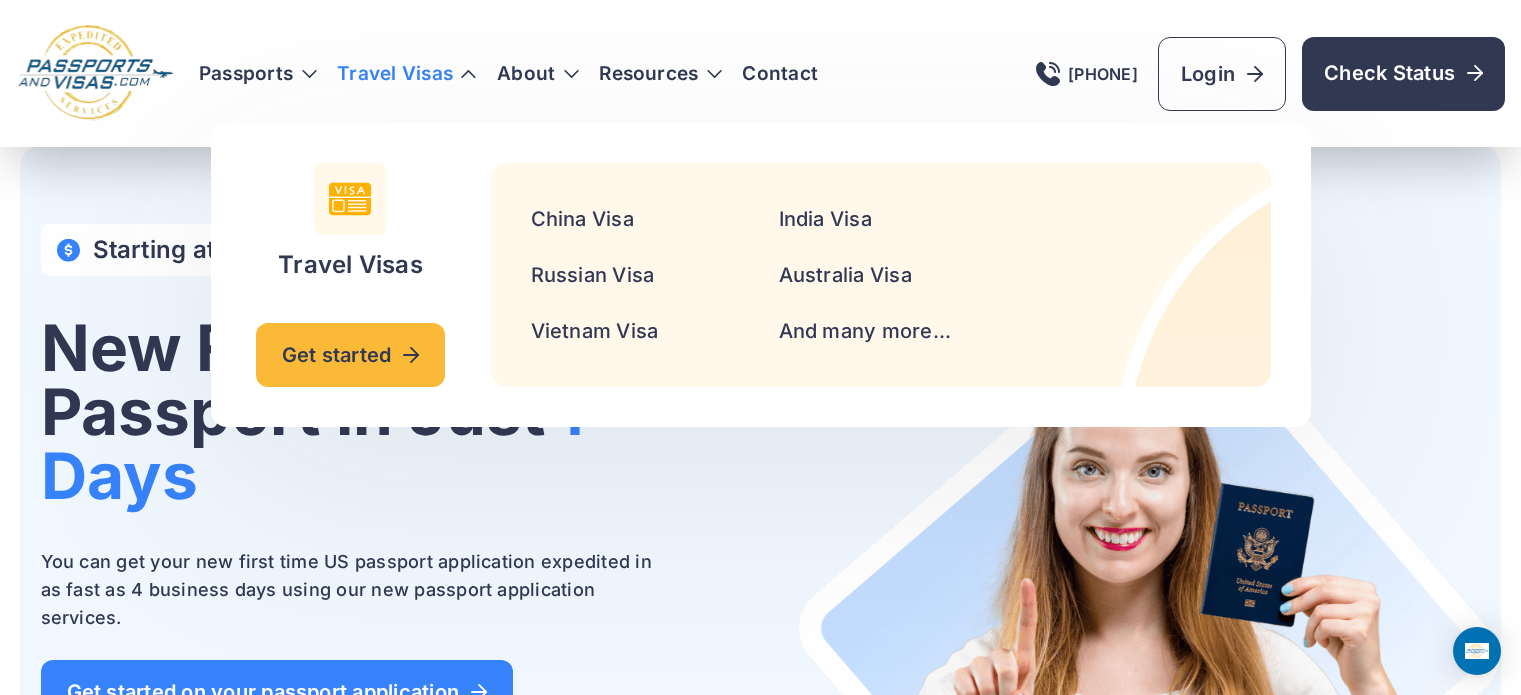 scroll, scrollTop: 1100, scrollLeft: 0, axis: vertical 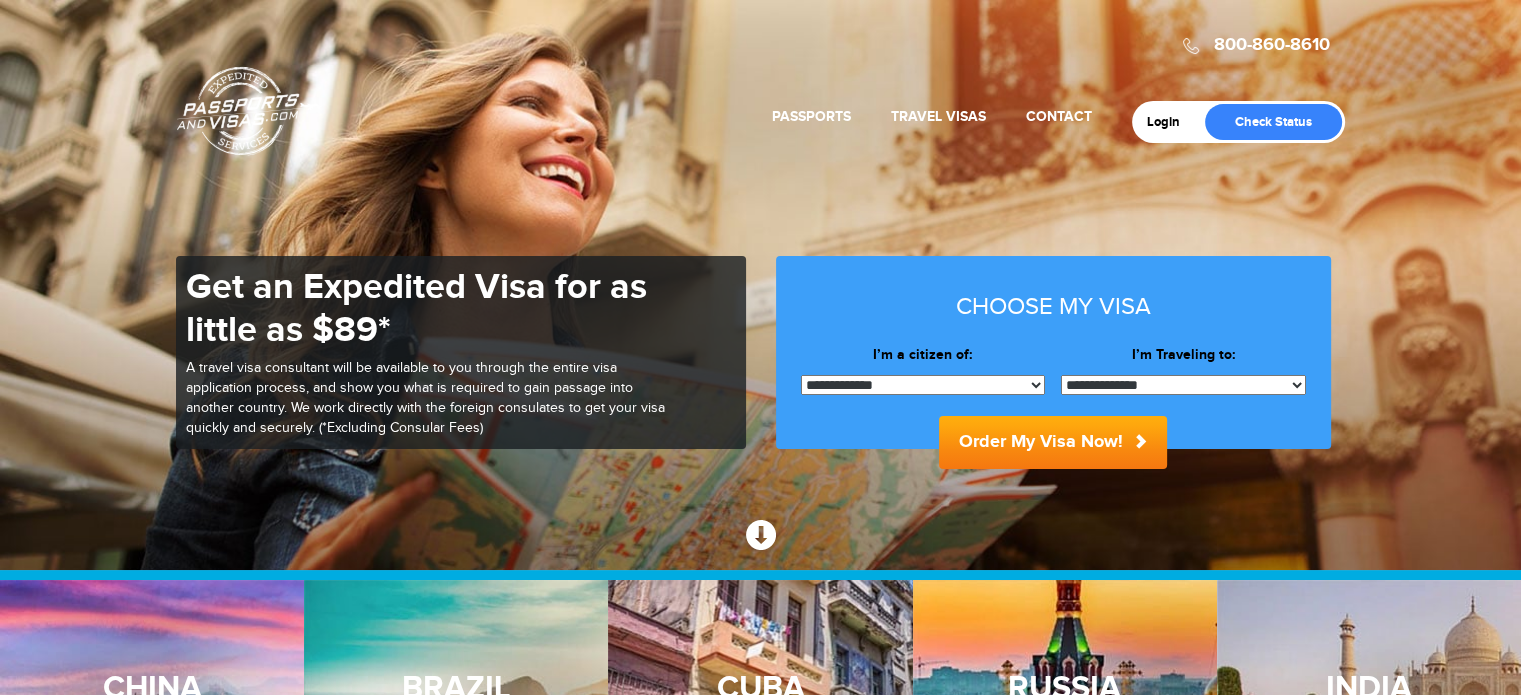 select on "******" 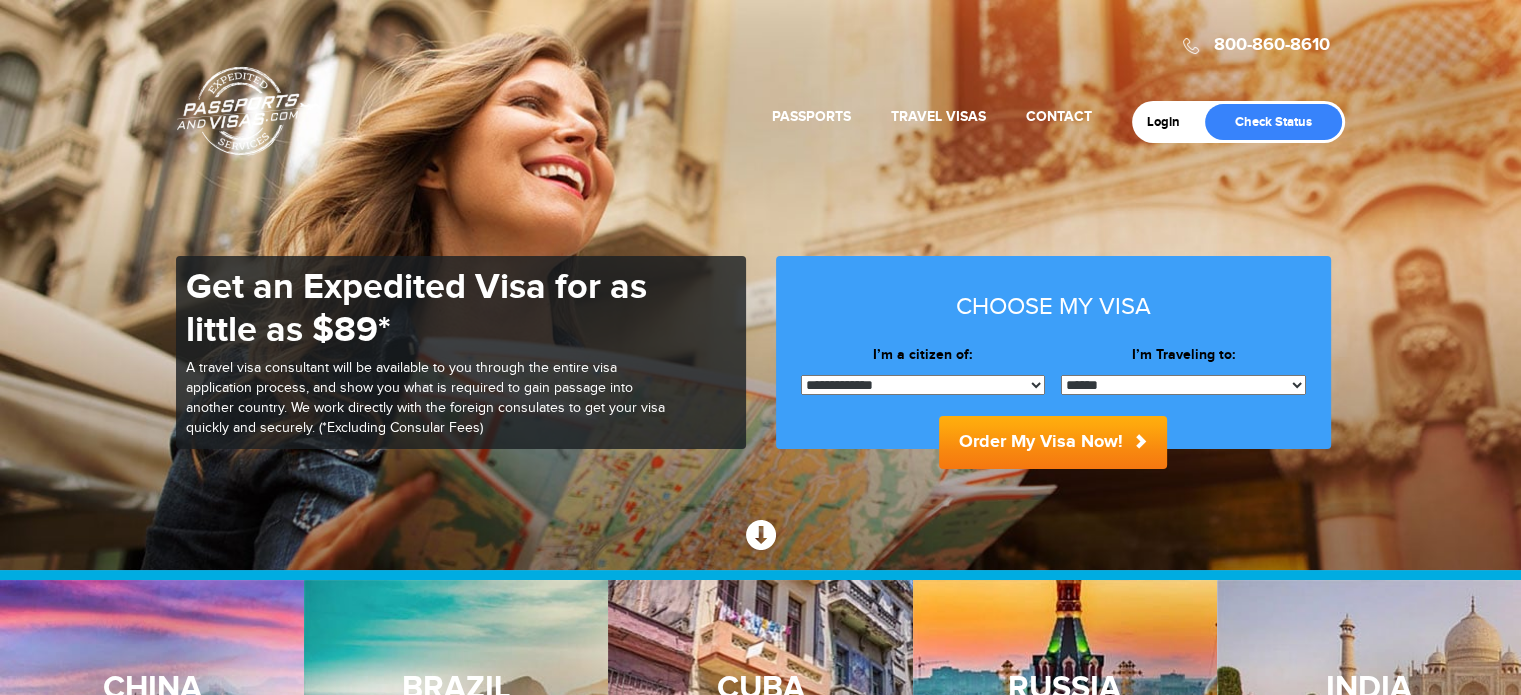 click on "**********" at bounding box center (1183, 385) 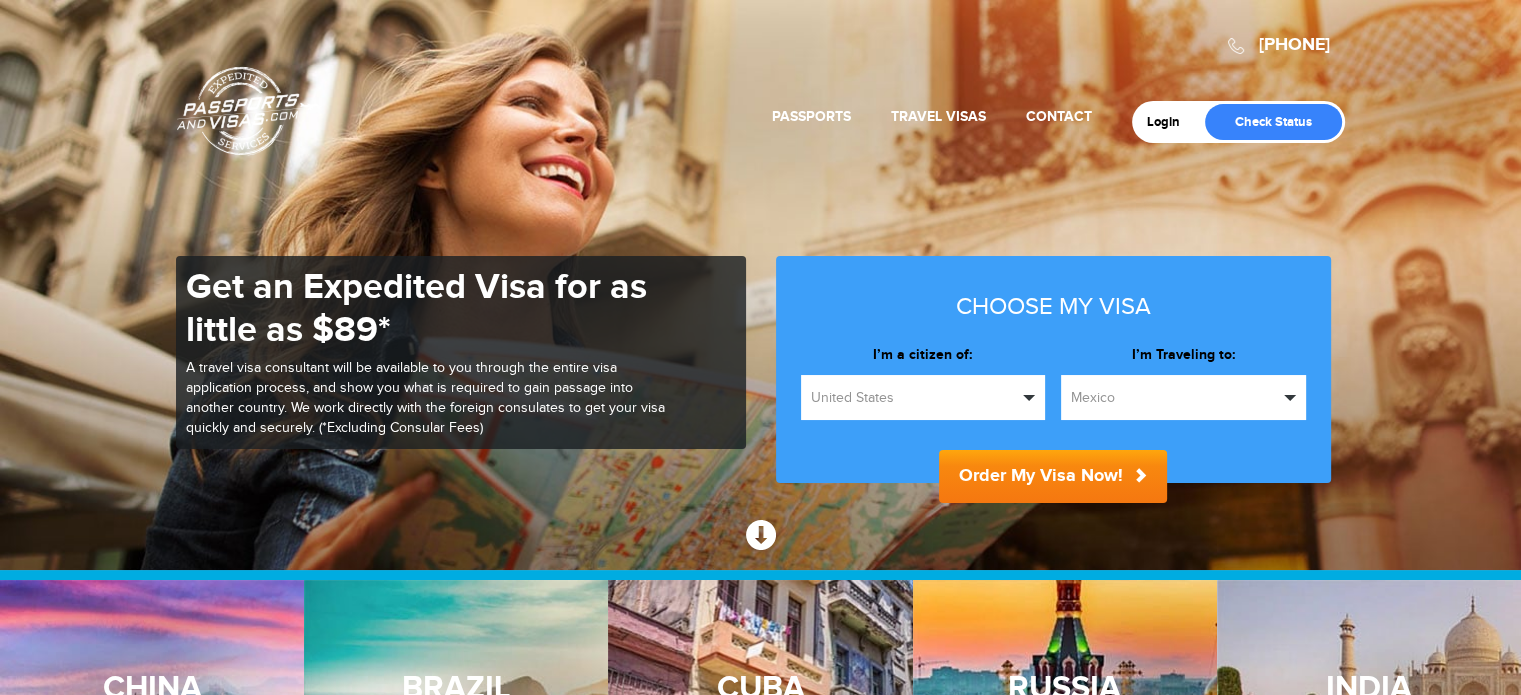scroll, scrollTop: 0, scrollLeft: 0, axis: both 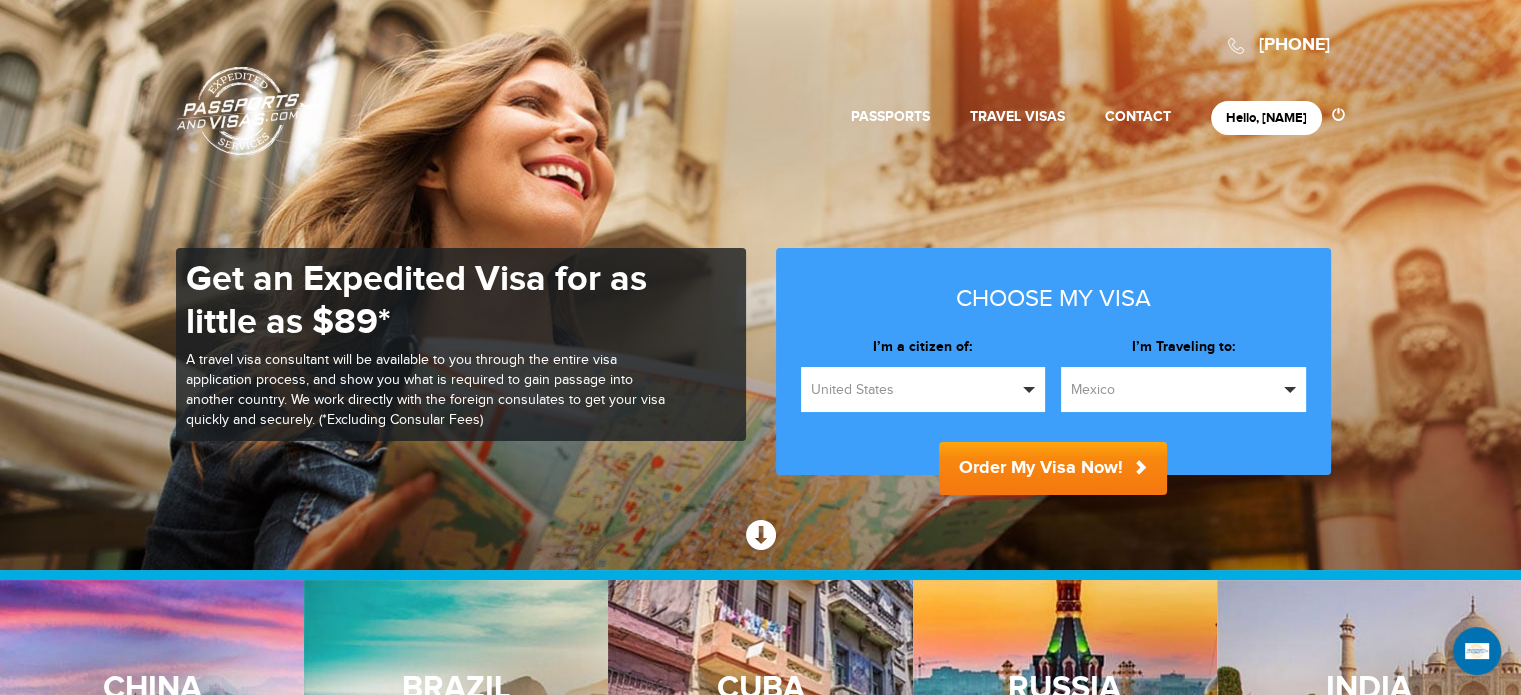 click on "Order My Visa Now!" at bounding box center (1053, 468) 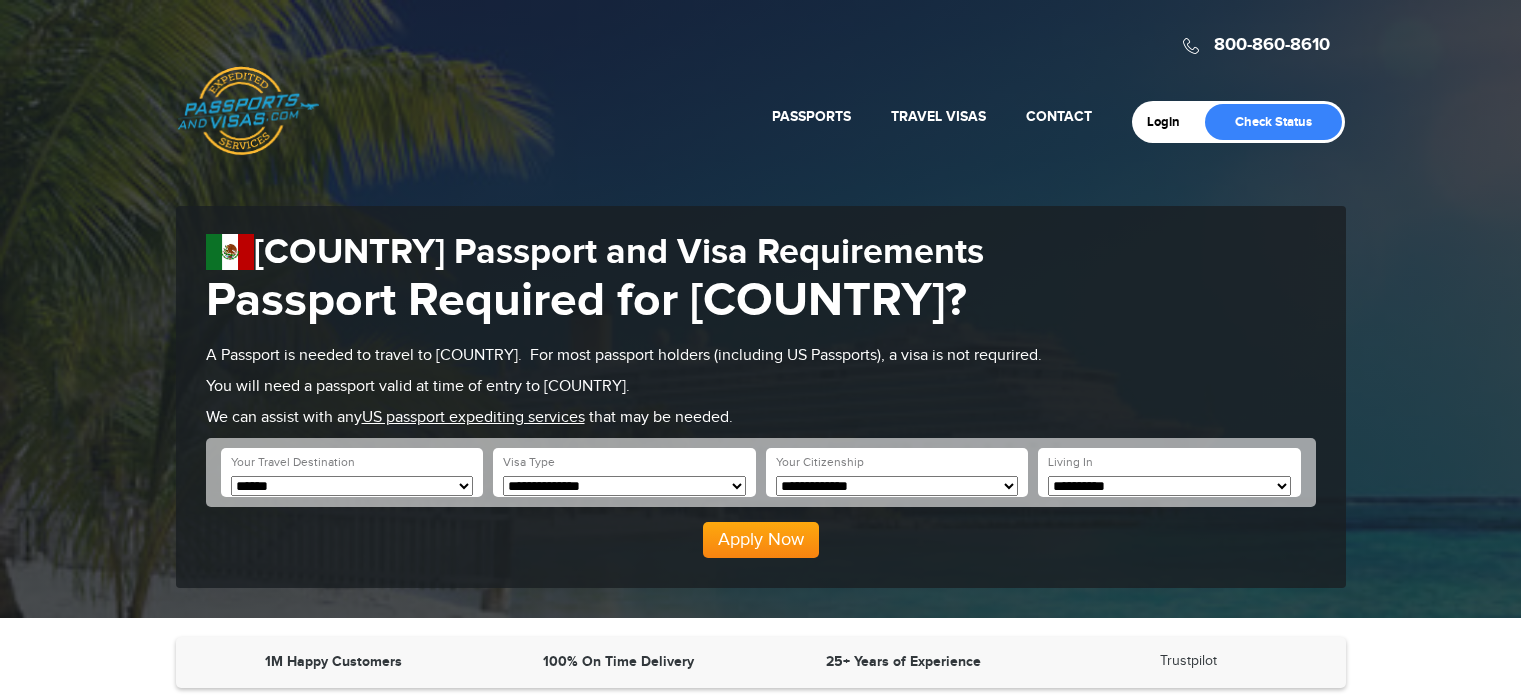 scroll, scrollTop: 0, scrollLeft: 0, axis: both 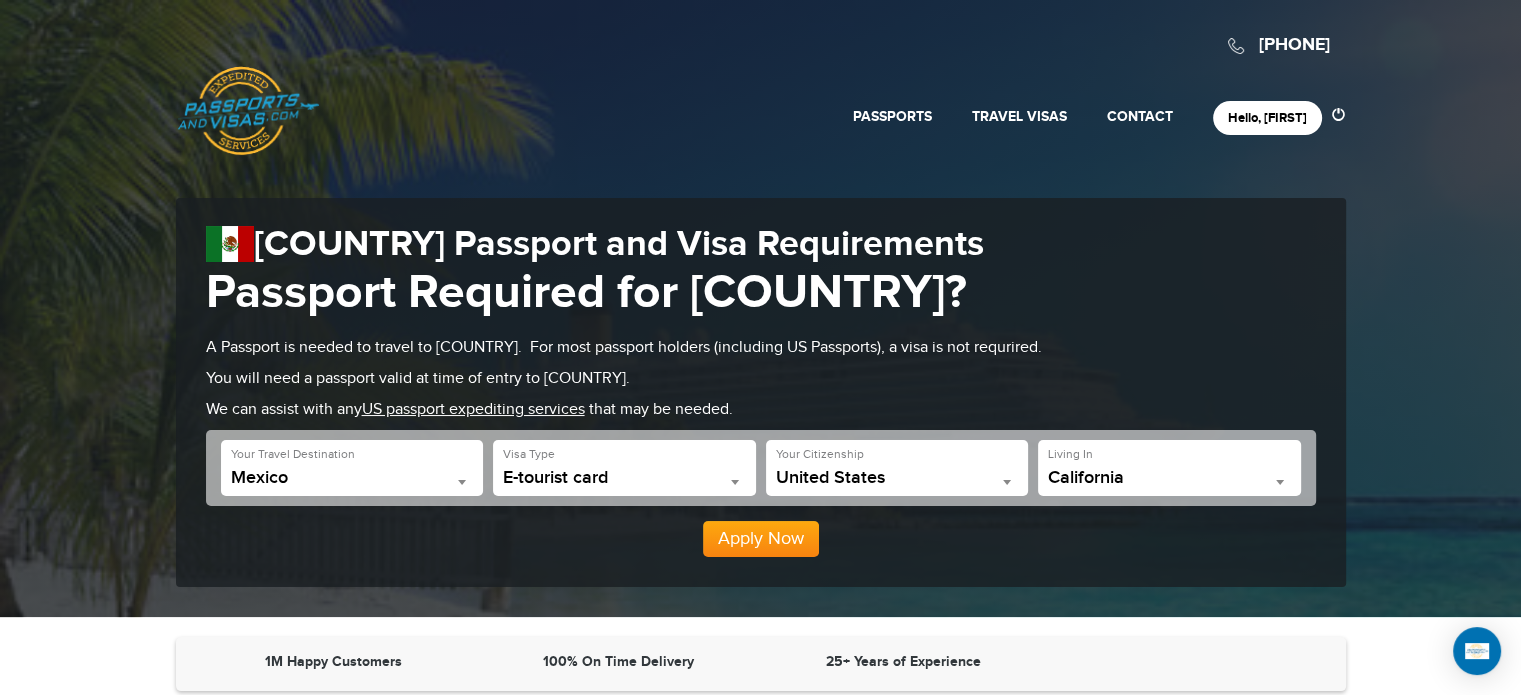 click on "California" at bounding box center (1169, 478) 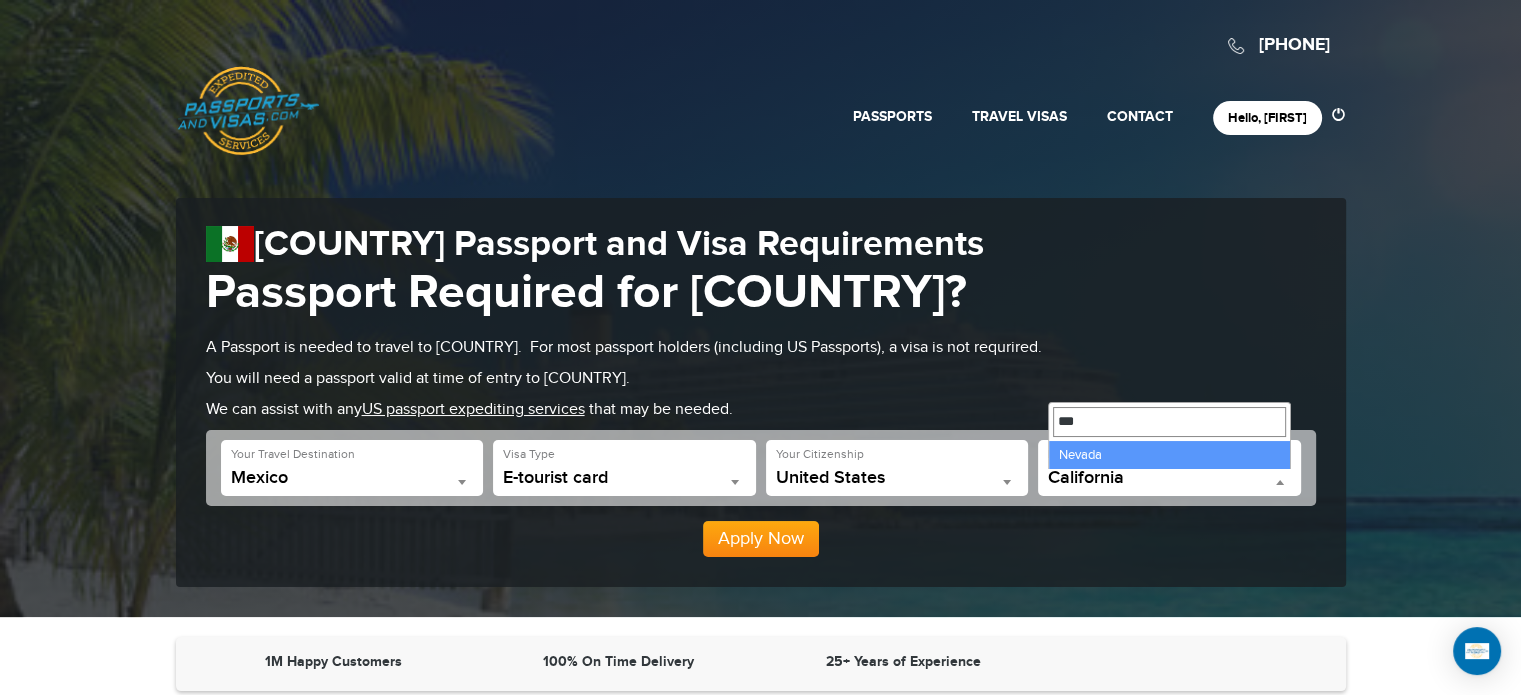 type on "***" 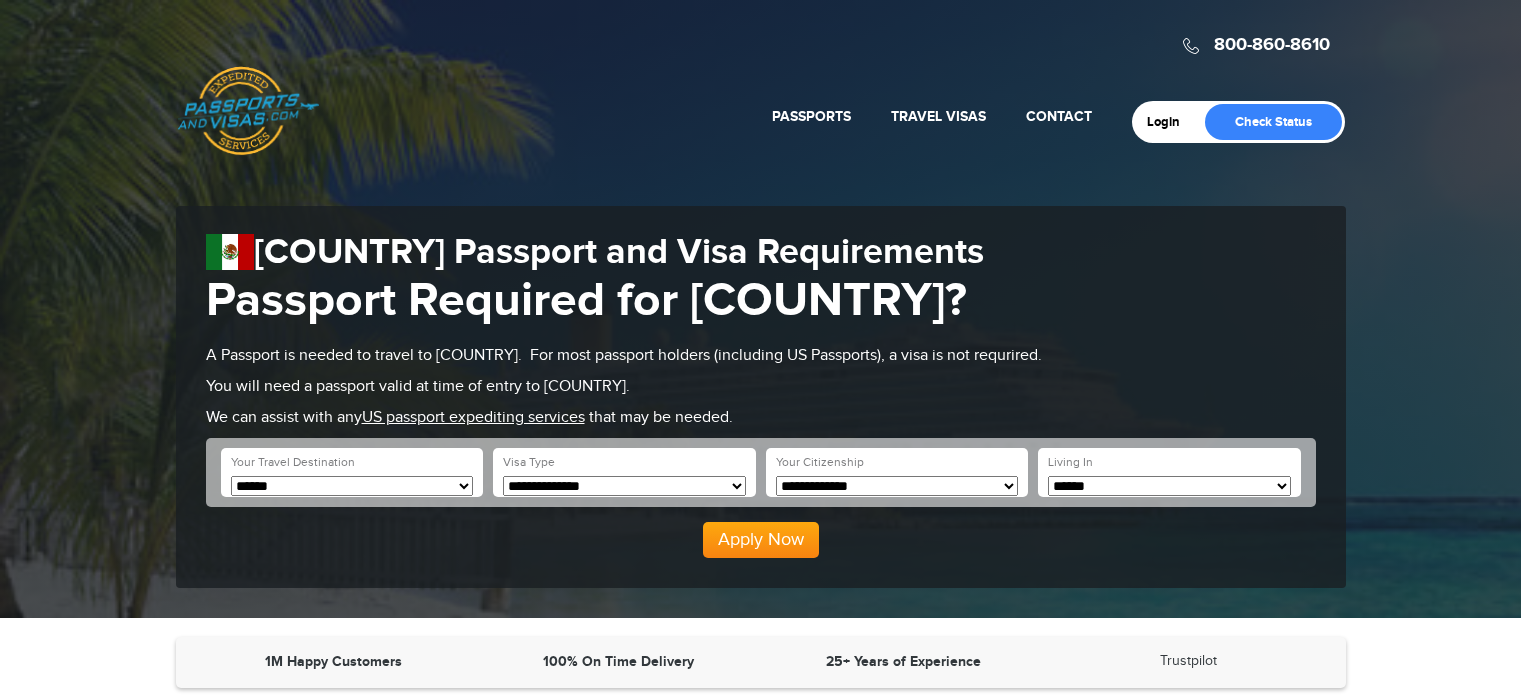 scroll, scrollTop: 0, scrollLeft: 0, axis: both 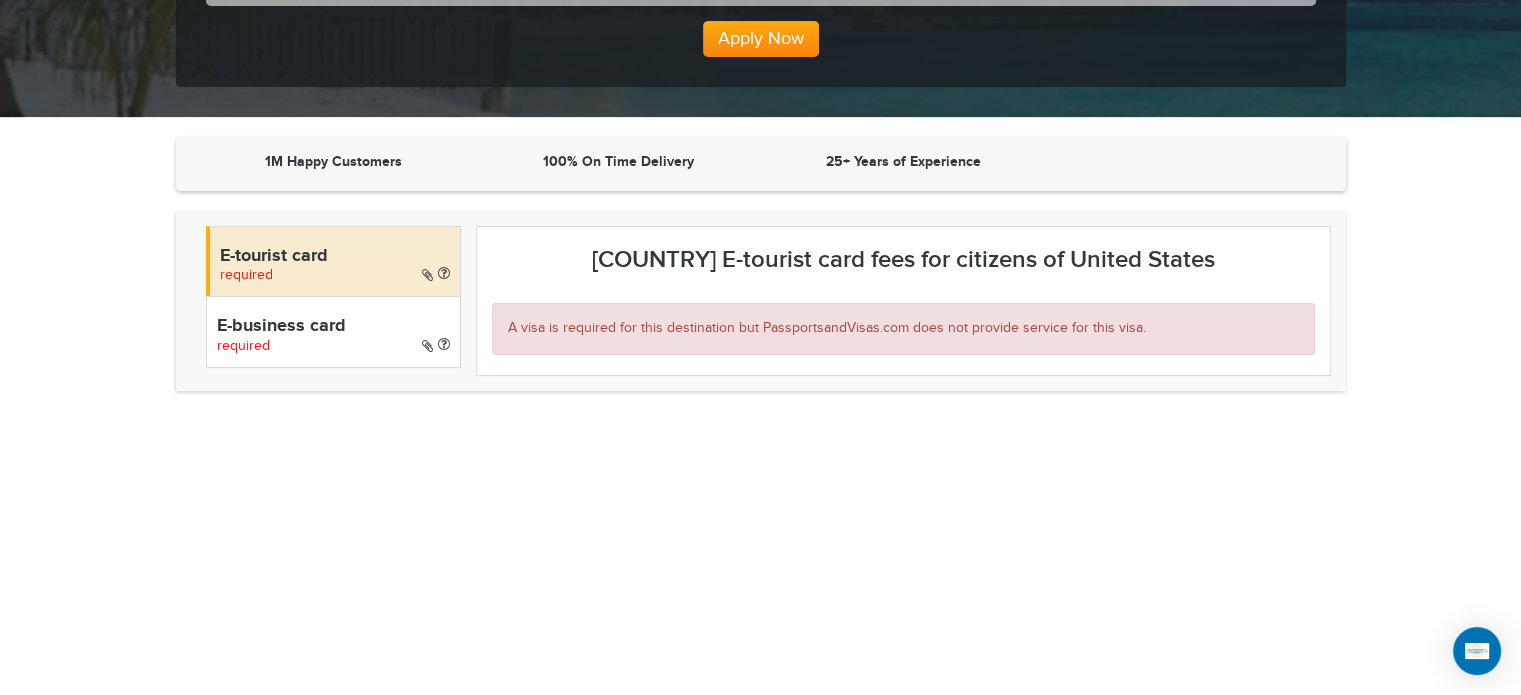 click on "E-business card" at bounding box center [333, 327] 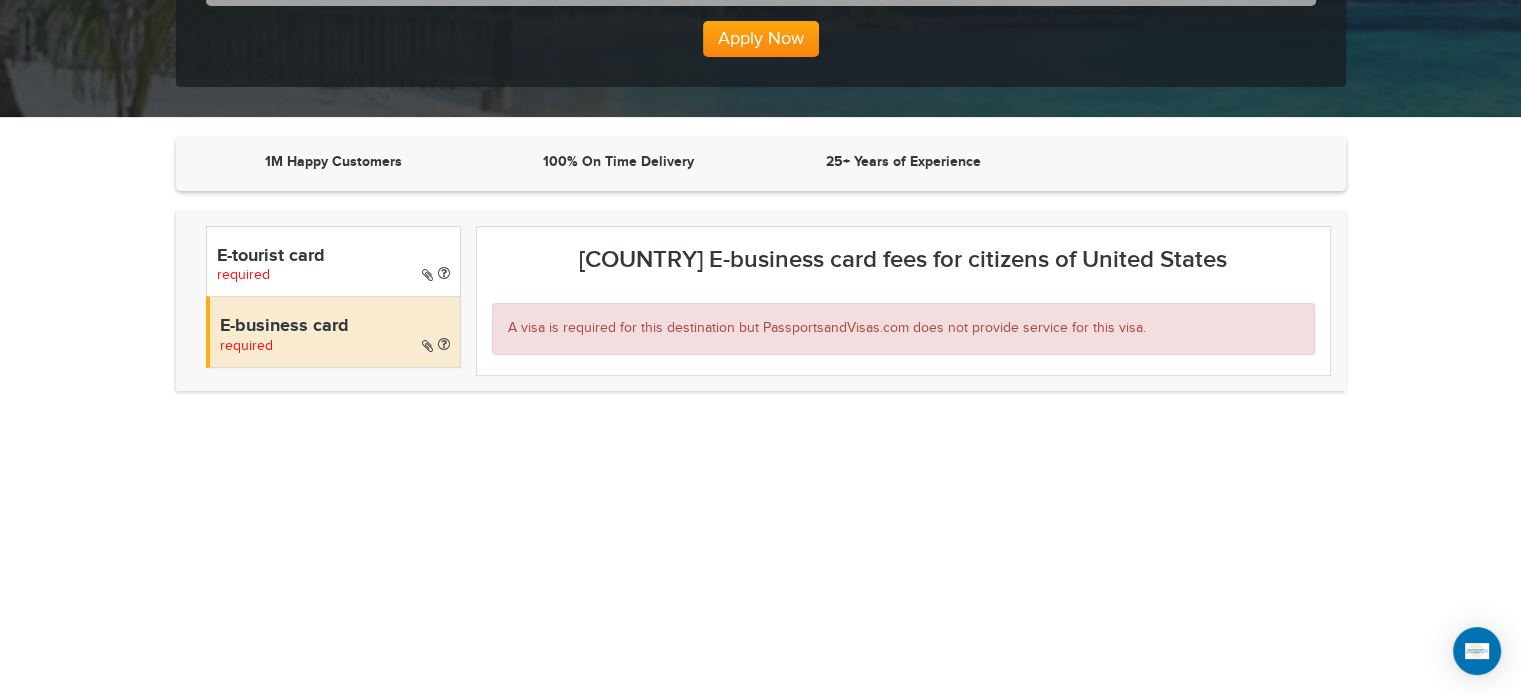 click on "Apply Now" at bounding box center (761, 31) 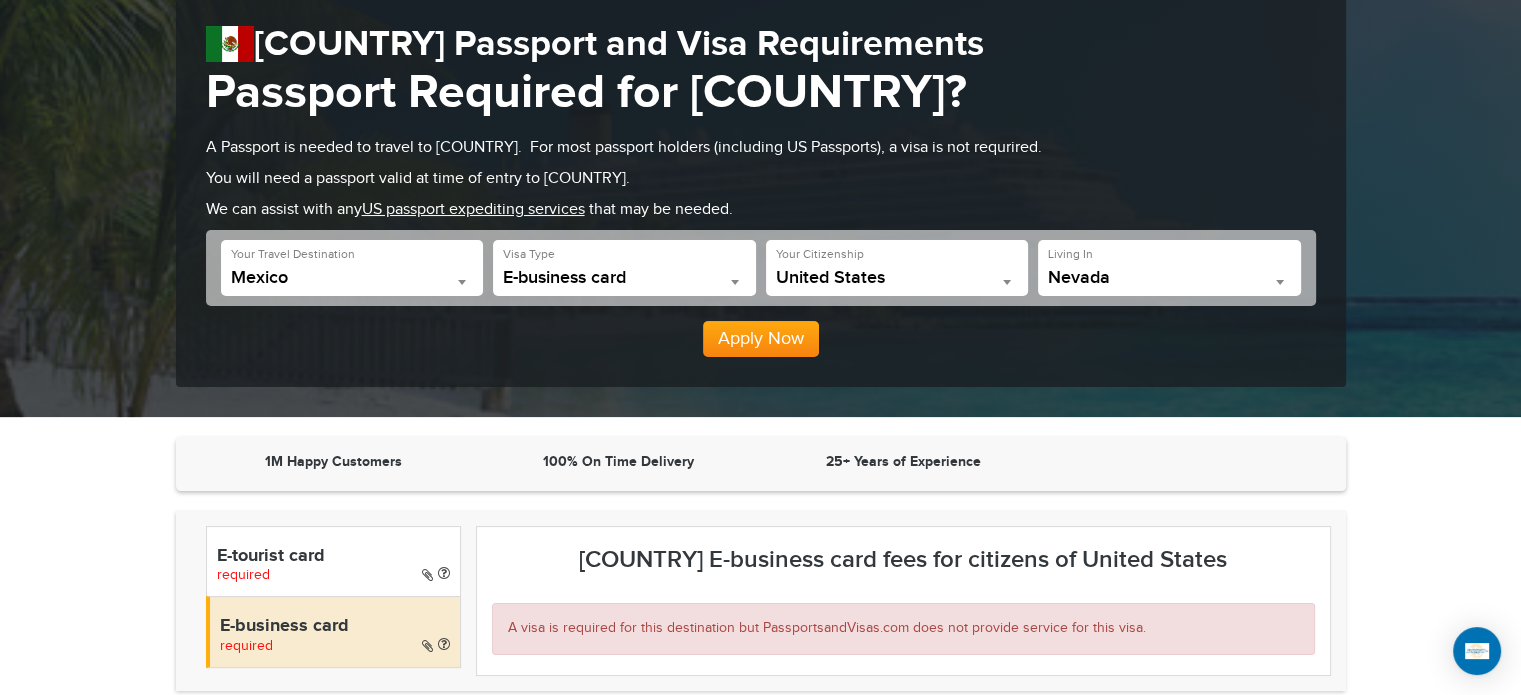click on "E-tourist card
required" at bounding box center (333, 561) 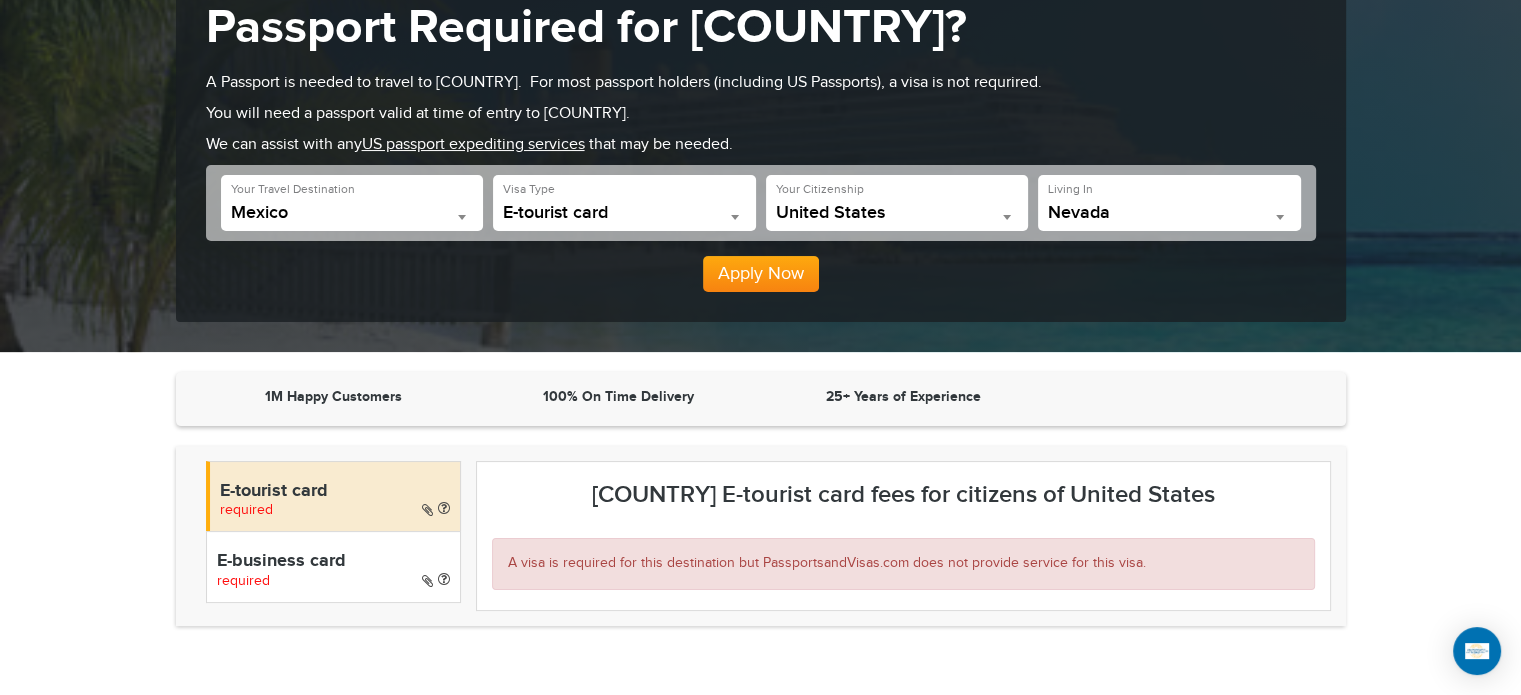 scroll, scrollTop: 300, scrollLeft: 0, axis: vertical 